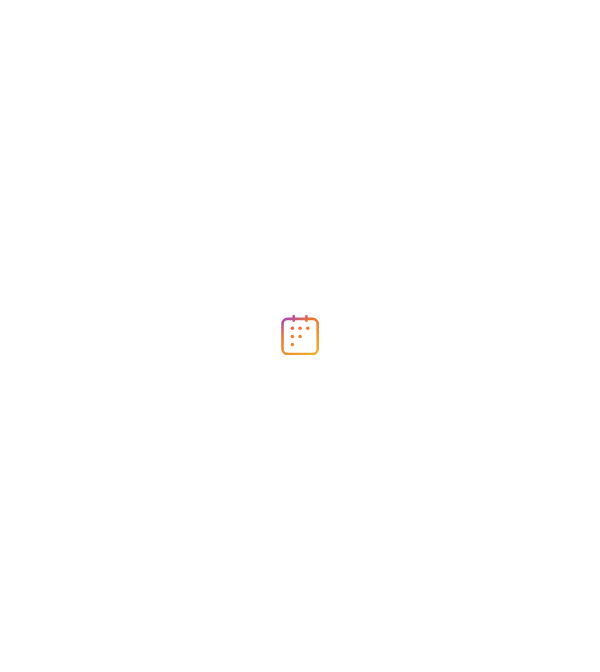 scroll, scrollTop: 0, scrollLeft: 0, axis: both 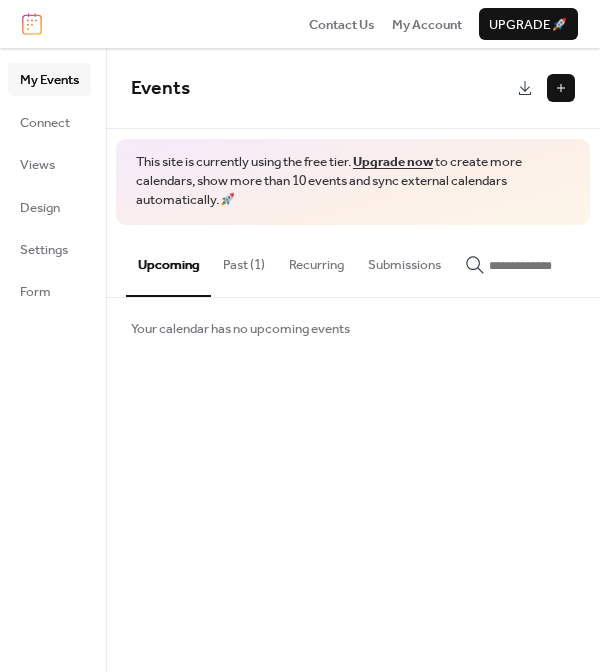 click on "Past (1)" at bounding box center (244, 260) 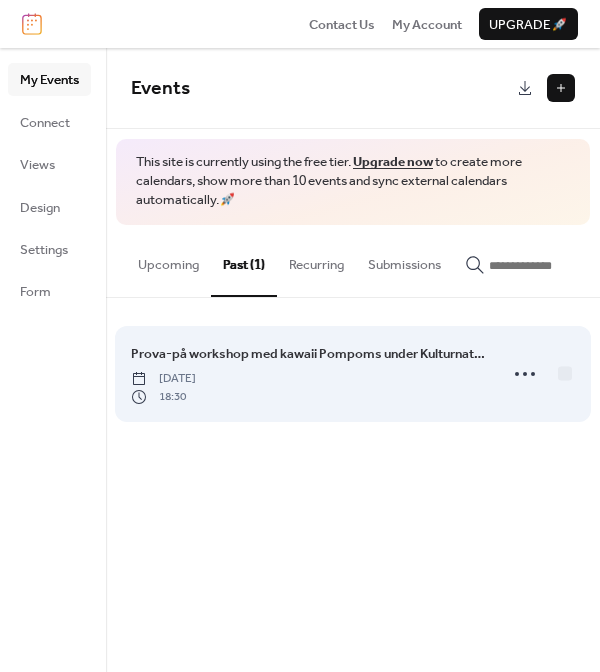 click on "Prova-på workshop med kawaii Pompoms under Kulturnatta" at bounding box center [308, 354] 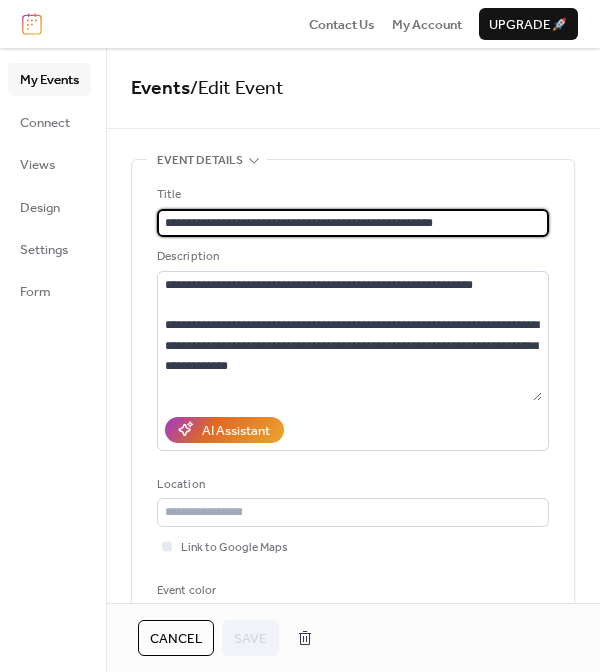 drag, startPoint x: 326, startPoint y: 226, endPoint x: 162, endPoint y: 219, distance: 164.14932 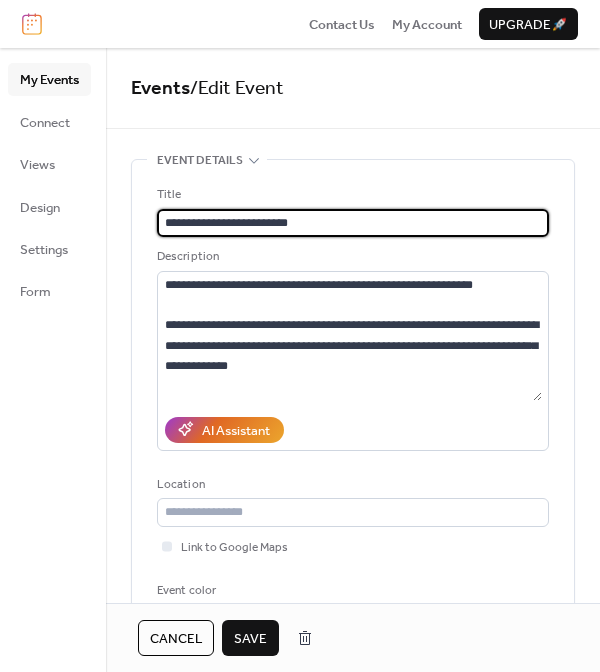 drag, startPoint x: 327, startPoint y: 220, endPoint x: 218, endPoint y: 222, distance: 109.01835 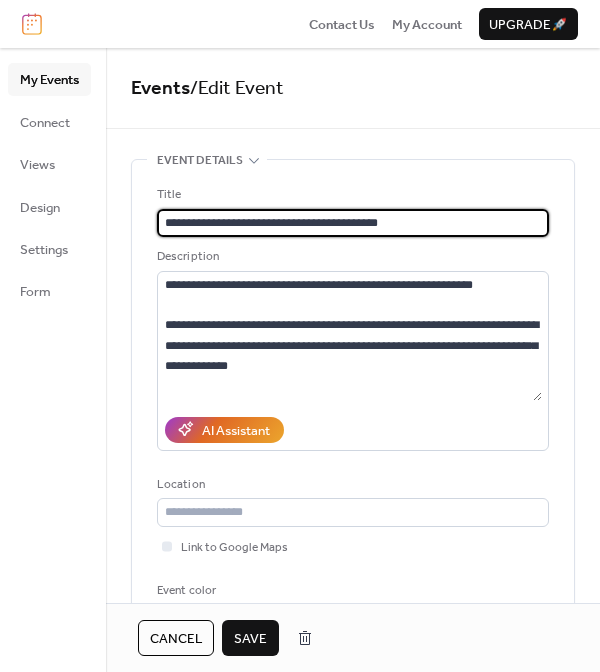 drag, startPoint x: 295, startPoint y: 220, endPoint x: 219, endPoint y: 227, distance: 76.321686 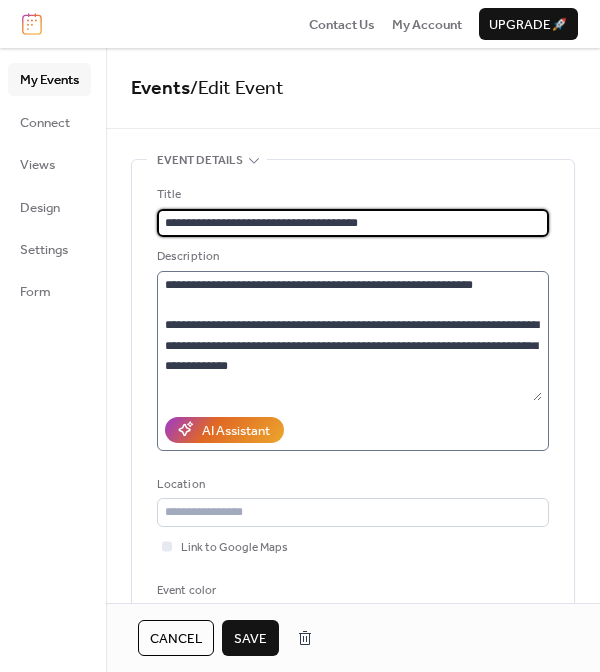 type on "**********" 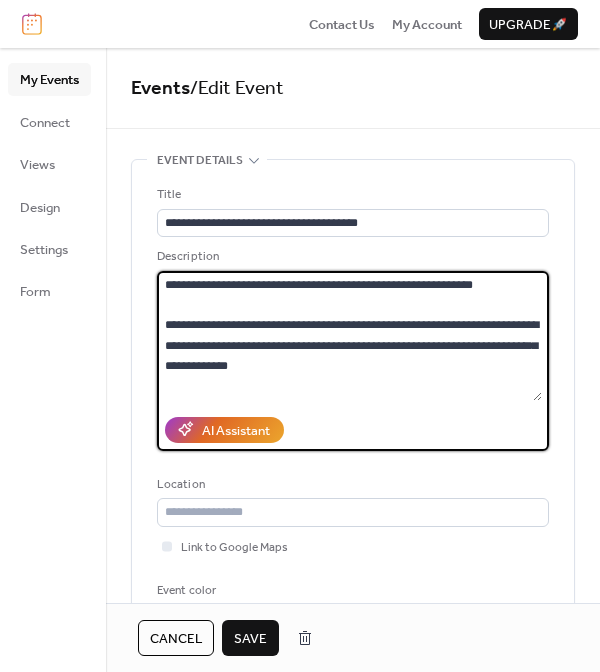 click on "**********" at bounding box center (349, 336) 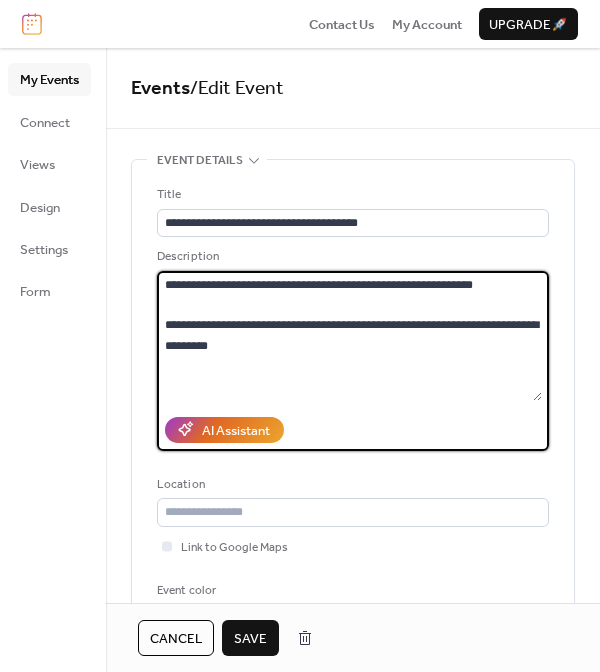 drag, startPoint x: 300, startPoint y: 342, endPoint x: 157, endPoint y: 270, distance: 160.10309 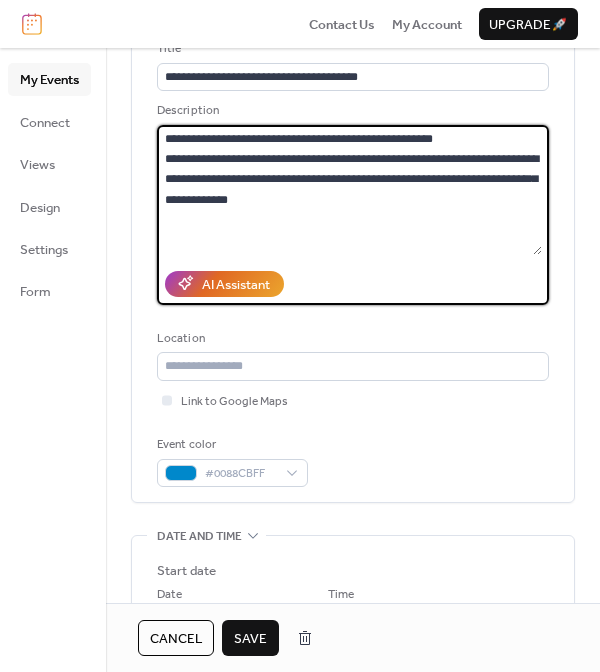 scroll, scrollTop: 203, scrollLeft: 0, axis: vertical 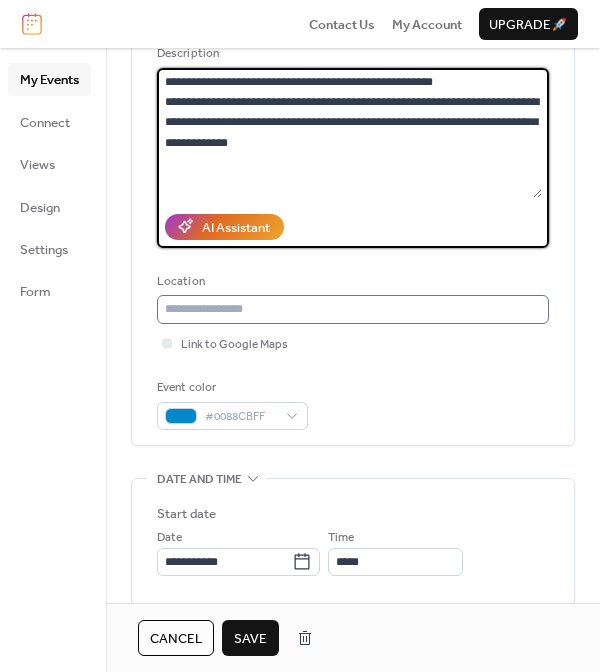 type on "**********" 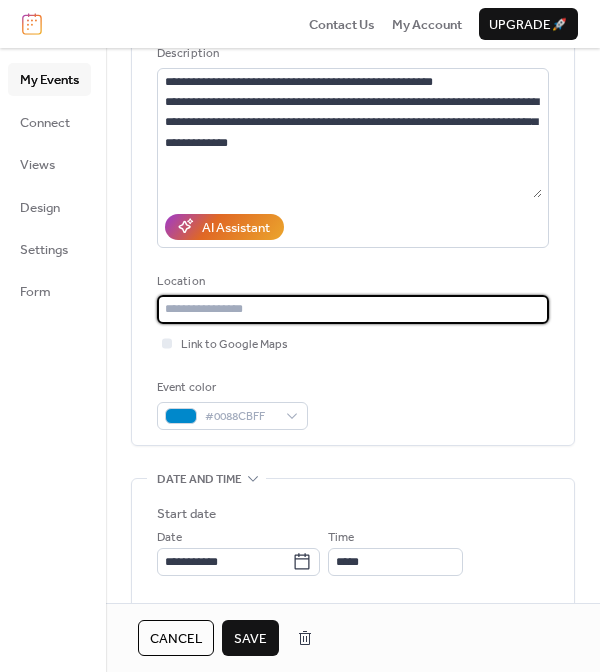 click at bounding box center [353, 309] 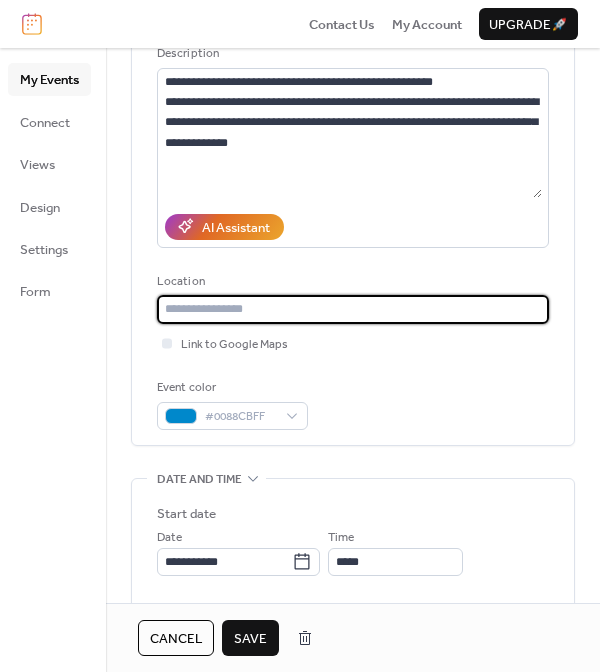 paste on "**********" 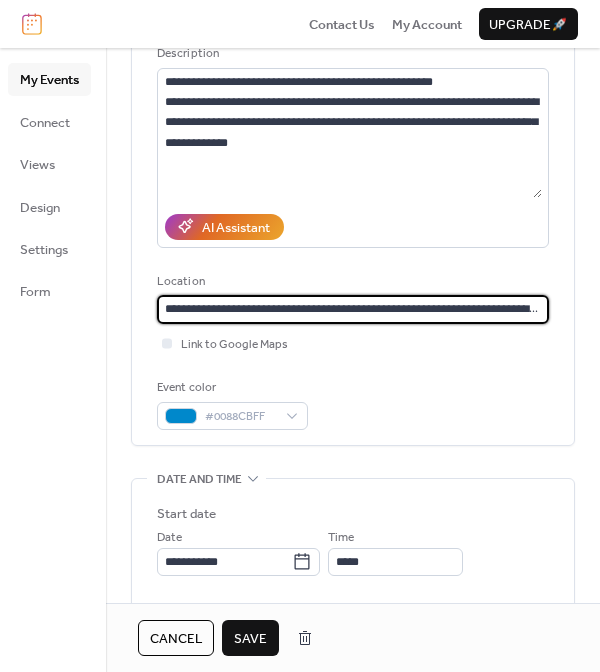 scroll, scrollTop: 220, scrollLeft: 0, axis: vertical 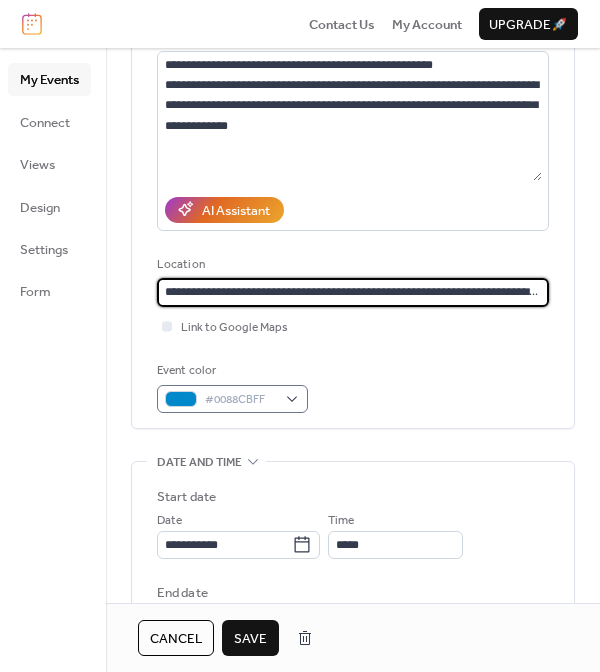 type on "**********" 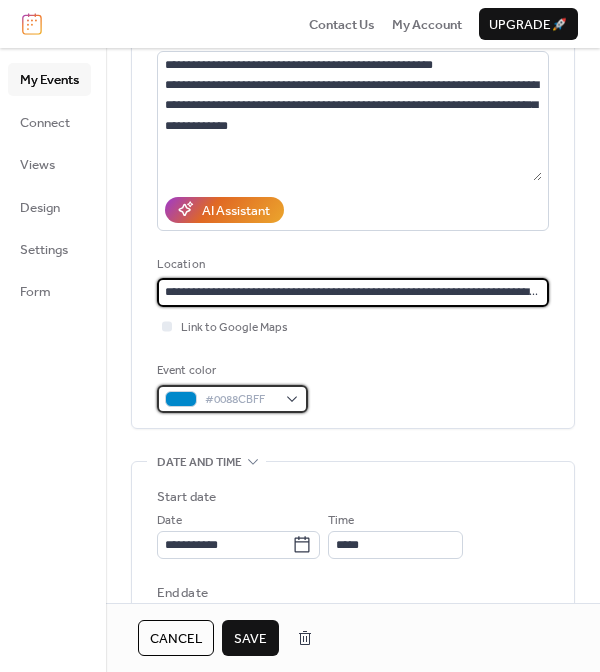 click on "#0088CBFF" at bounding box center (232, 399) 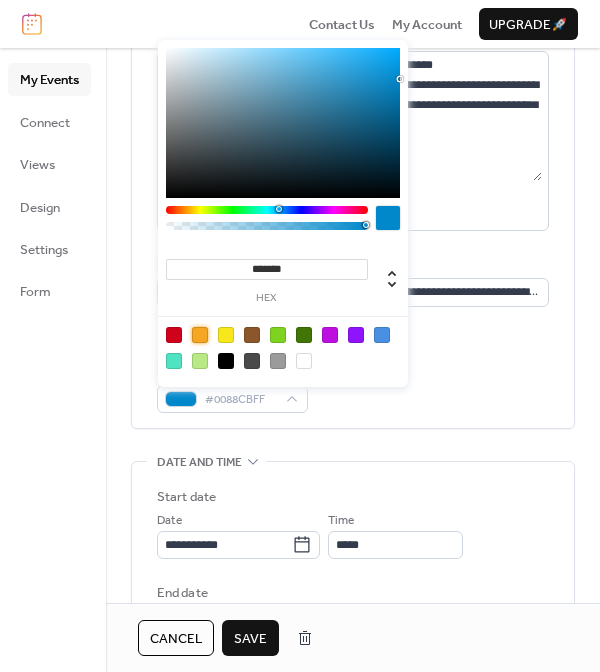 click at bounding box center [200, 335] 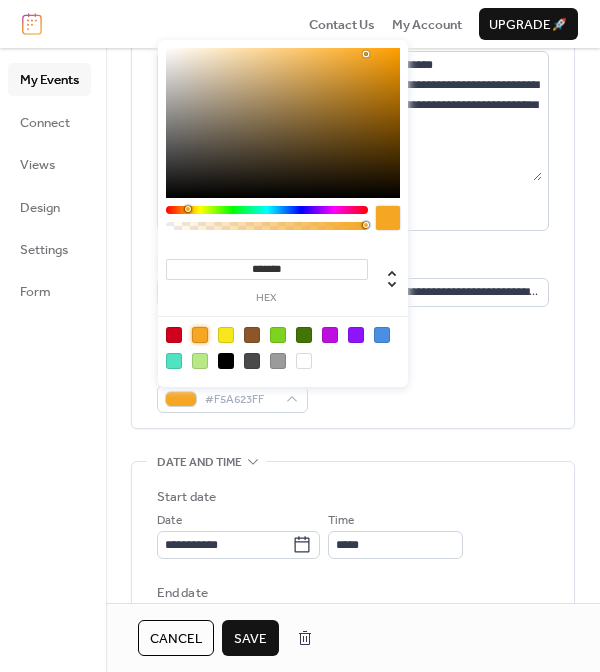 scroll, scrollTop: 235, scrollLeft: 0, axis: vertical 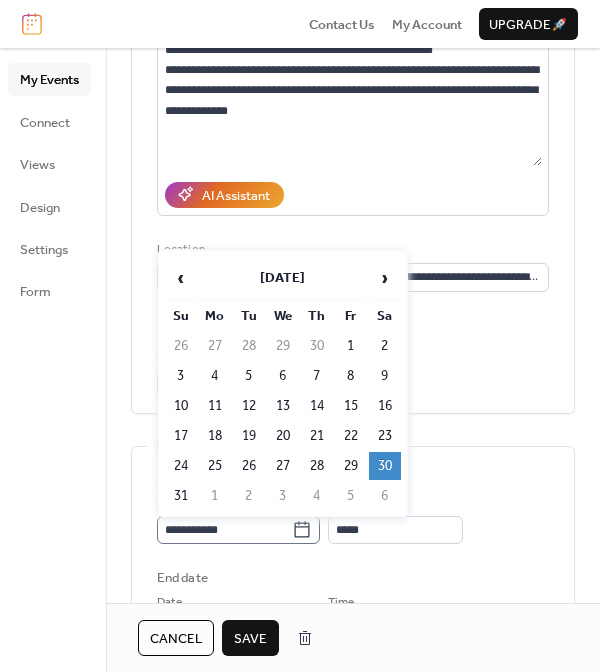 click 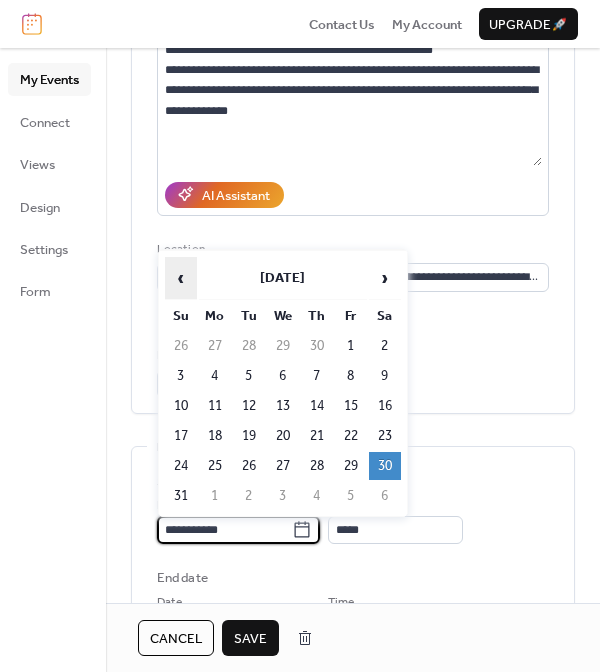 click on "‹" at bounding box center (181, 278) 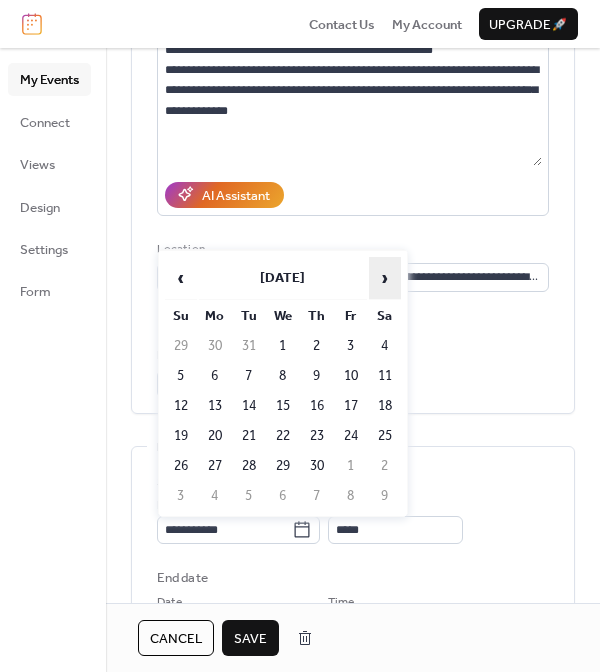 click on "›" at bounding box center (385, 278) 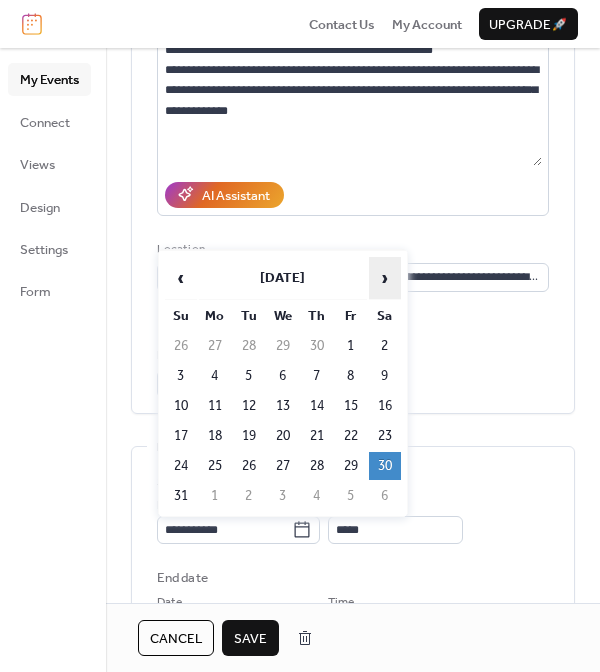 click on "›" at bounding box center [385, 278] 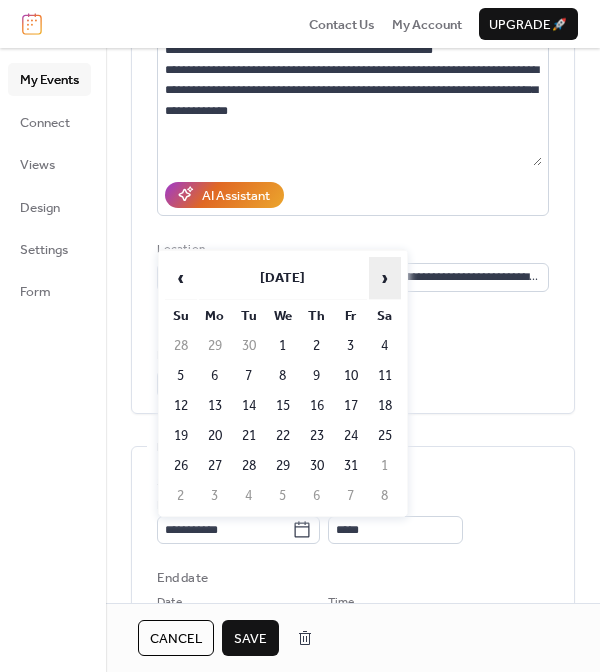 click on "›" at bounding box center [385, 278] 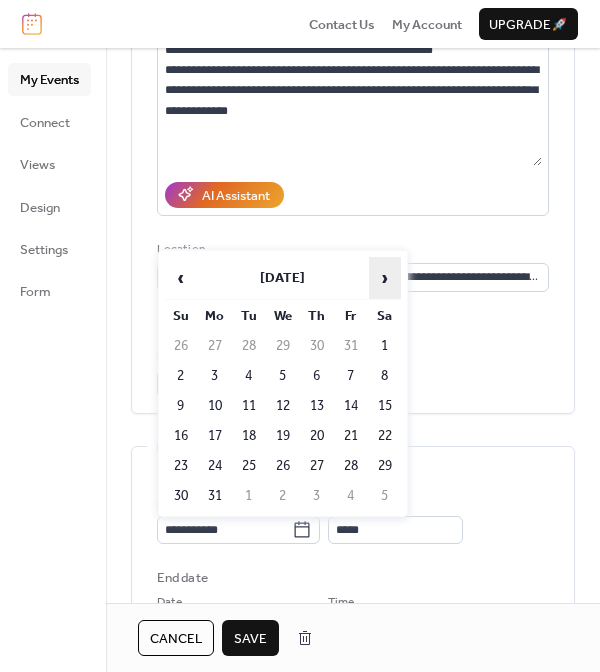 click on "›" at bounding box center (385, 278) 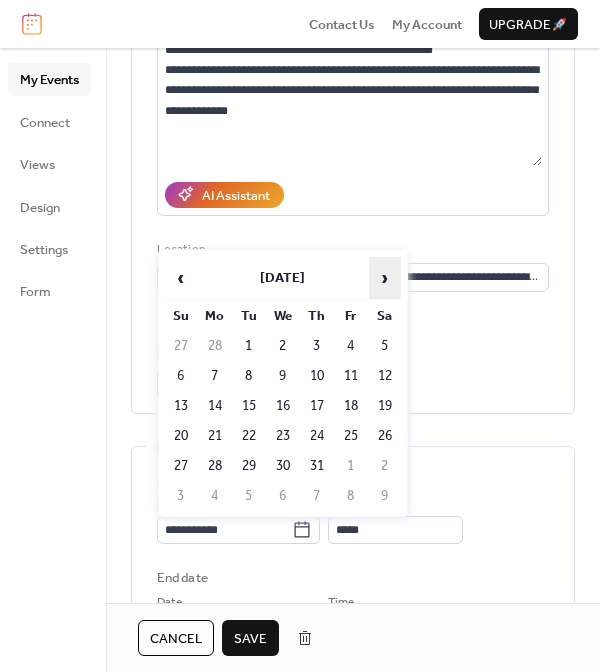 click on "›" at bounding box center (385, 278) 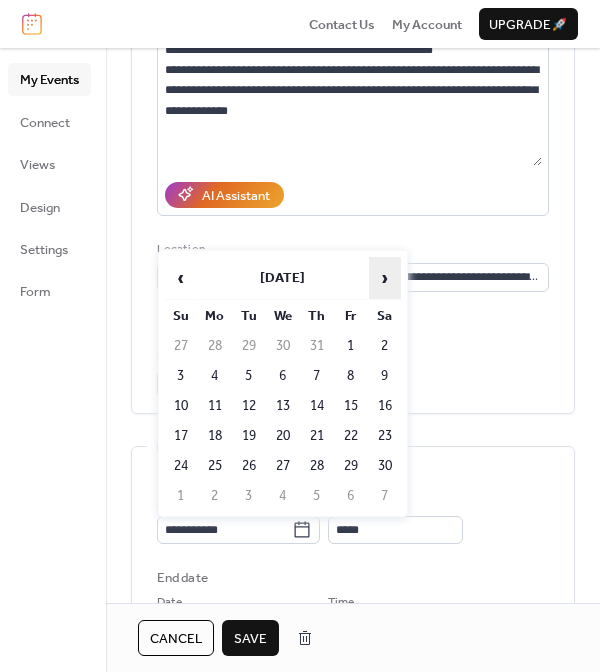 click on "›" at bounding box center [385, 278] 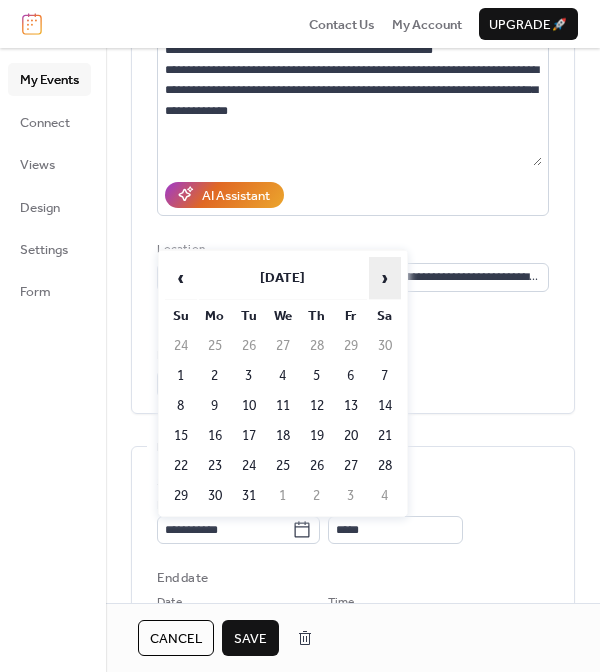 click on "›" at bounding box center (385, 278) 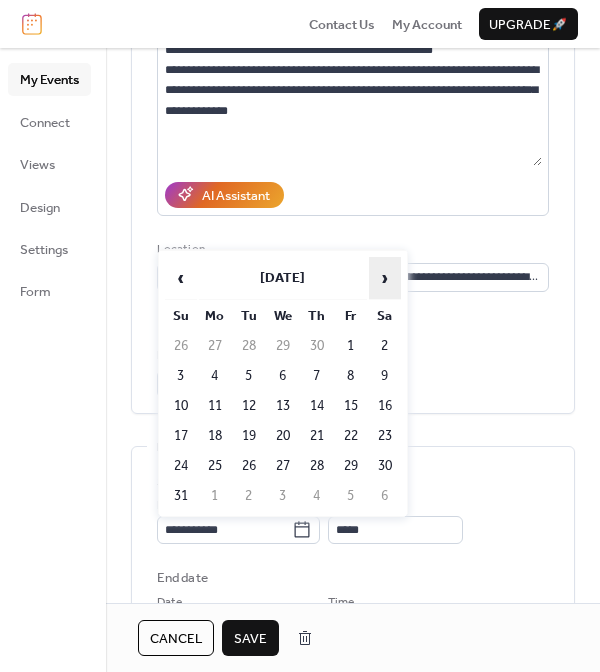click on "›" at bounding box center [385, 278] 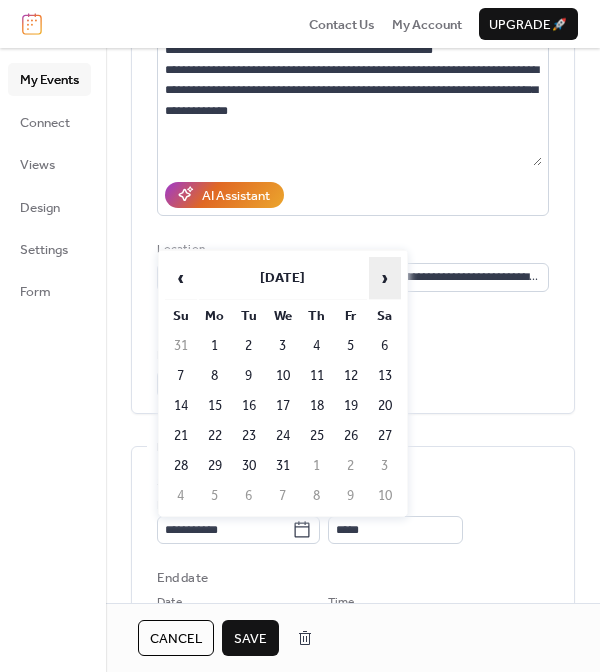 click on "›" at bounding box center [385, 278] 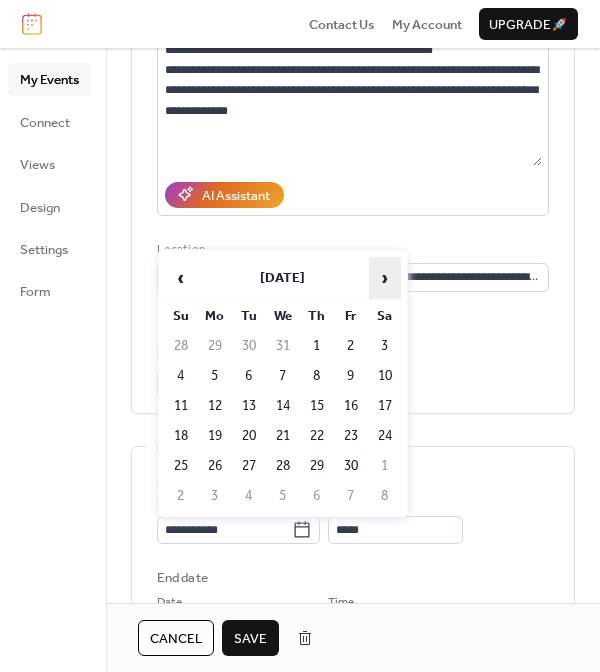 click on "›" at bounding box center (385, 278) 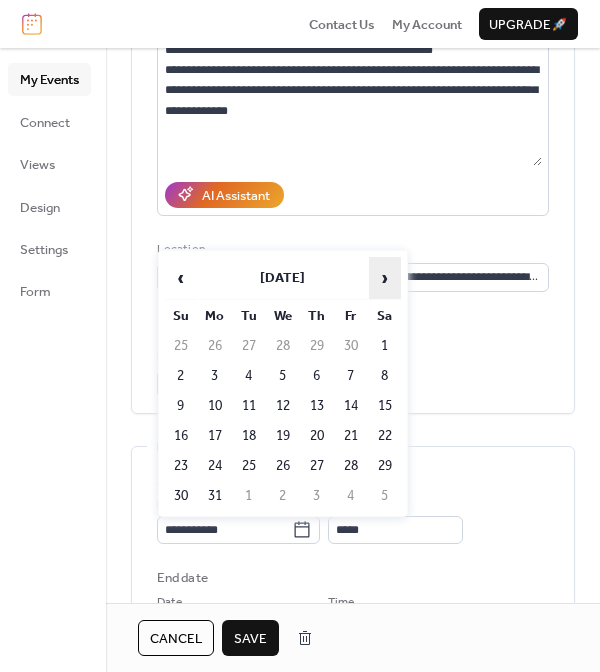 click on "›" at bounding box center [385, 278] 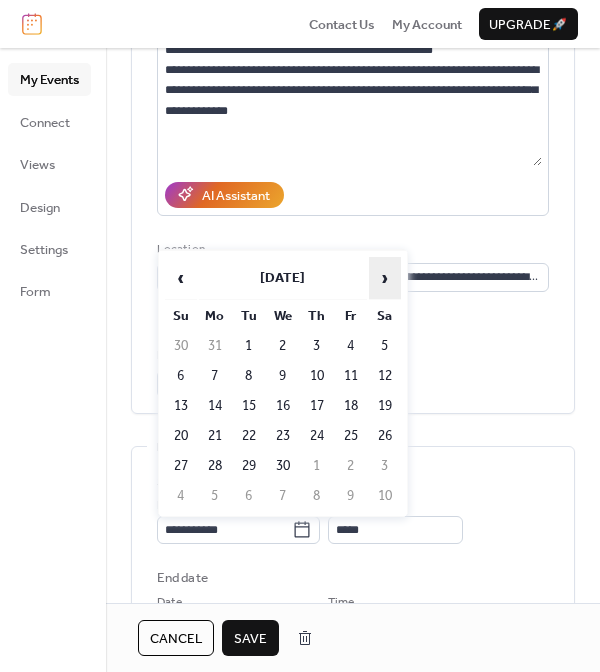 click on "›" at bounding box center (385, 278) 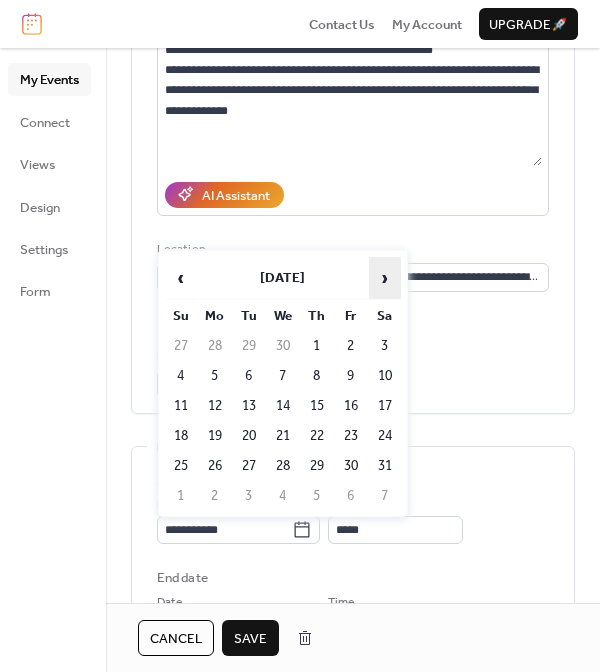 click on "›" at bounding box center (385, 278) 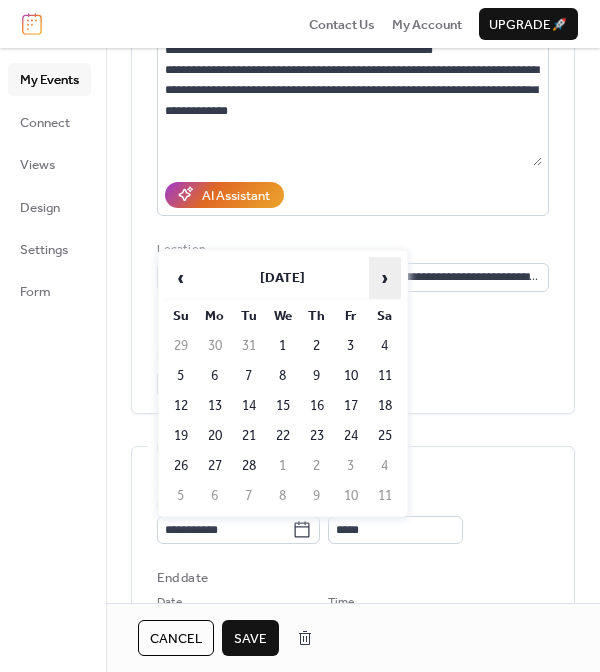 click on "›" at bounding box center (385, 278) 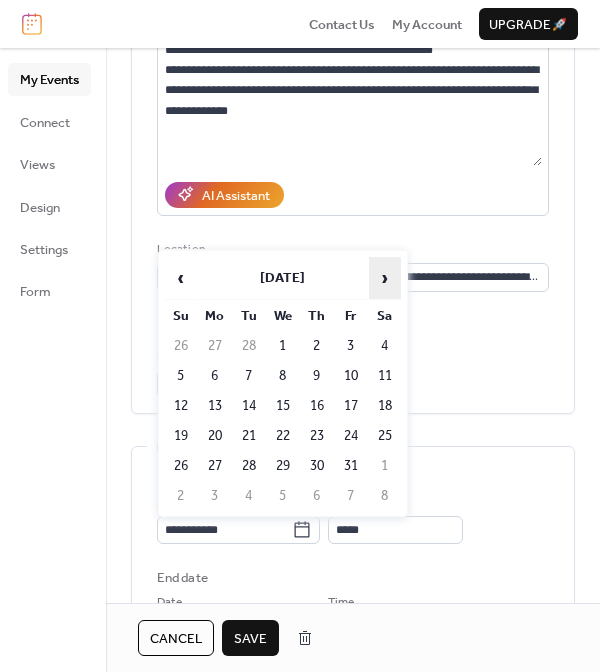 click on "›" at bounding box center [385, 278] 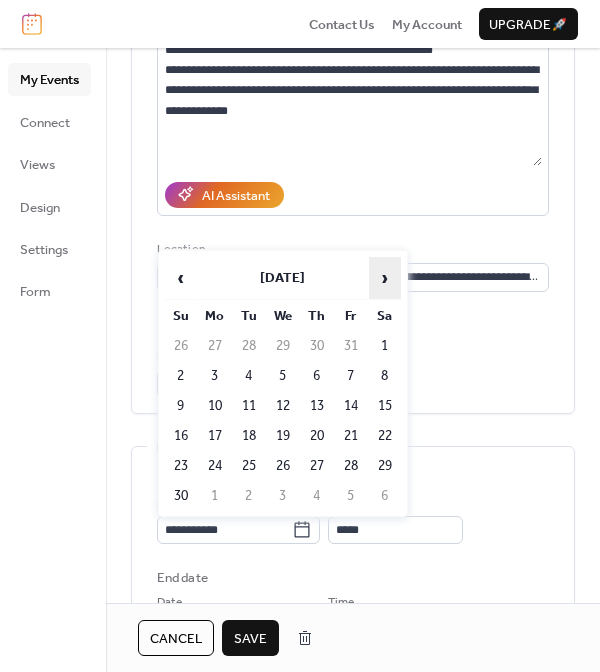 click on "›" at bounding box center [385, 278] 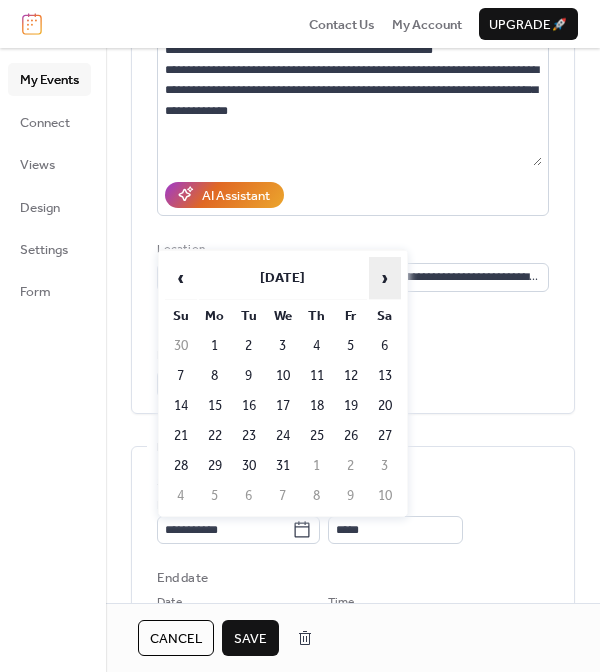 click on "›" at bounding box center (385, 278) 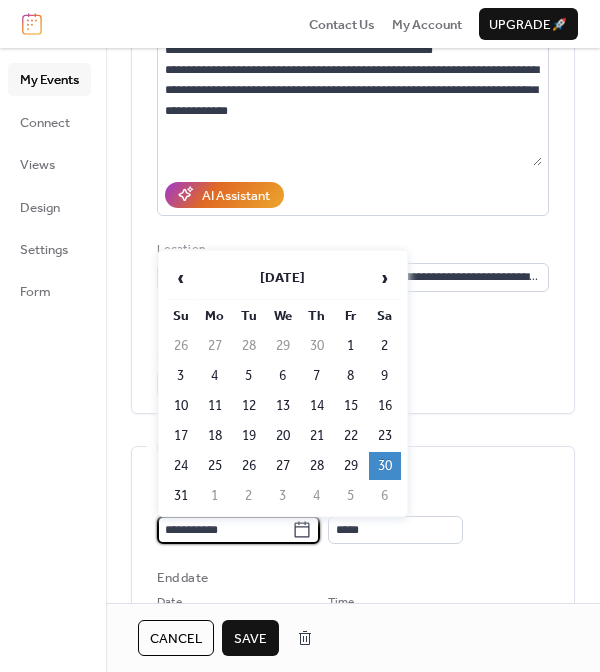 click on "**********" at bounding box center (224, 530) 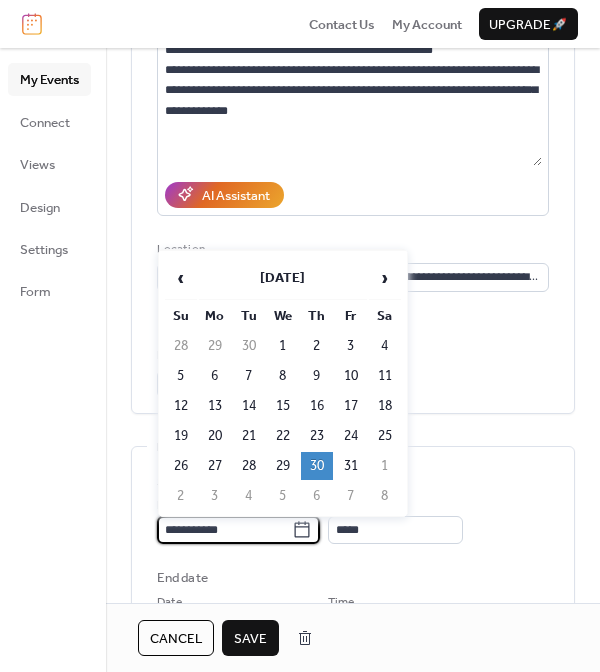click on "**********" at bounding box center (224, 530) 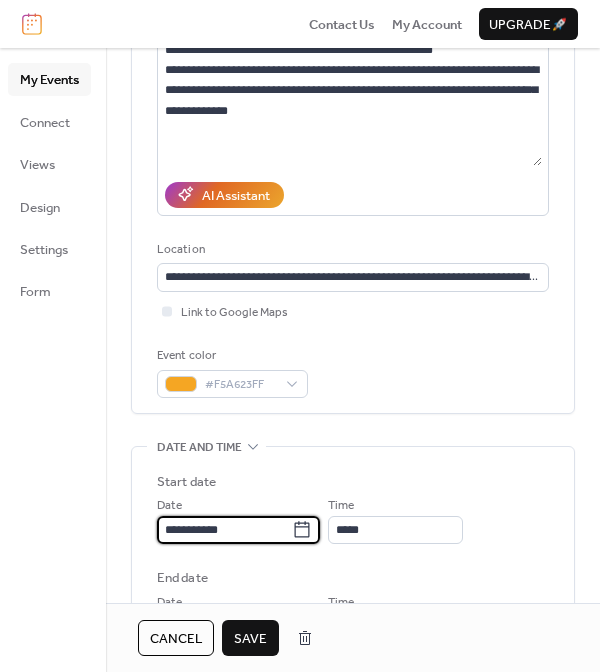 type on "**********" 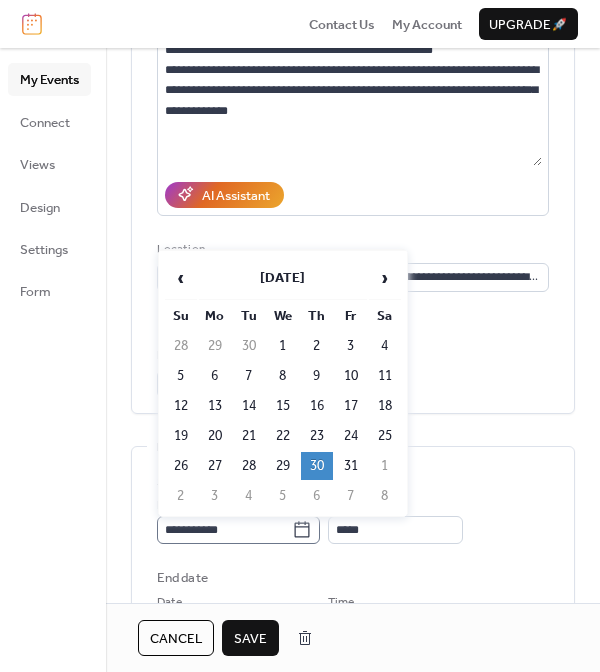 click 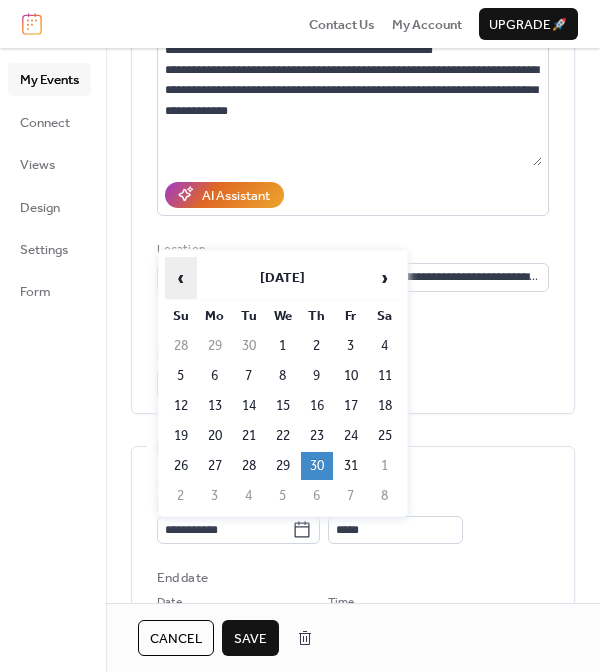 click on "‹" at bounding box center [181, 278] 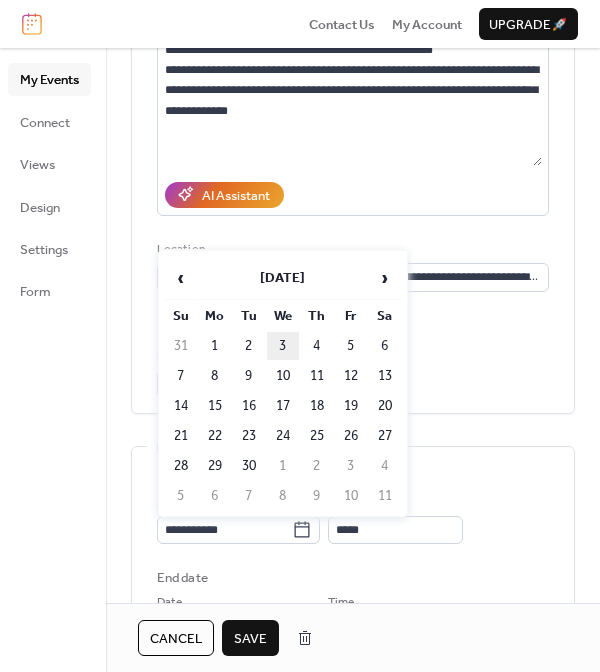 click on "3" at bounding box center (283, 346) 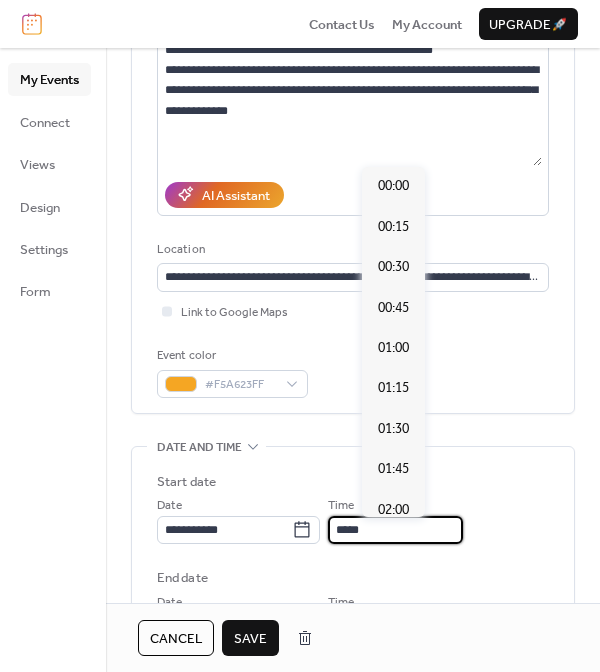click on "*****" at bounding box center [395, 530] 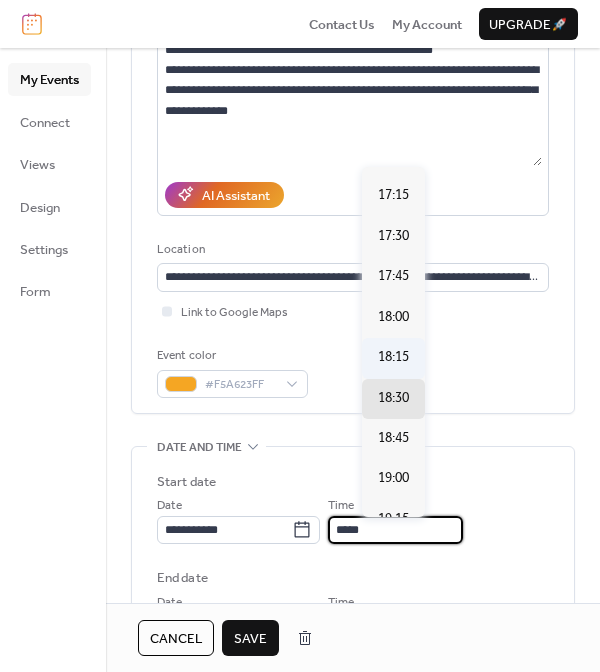 scroll, scrollTop: 2774, scrollLeft: 0, axis: vertical 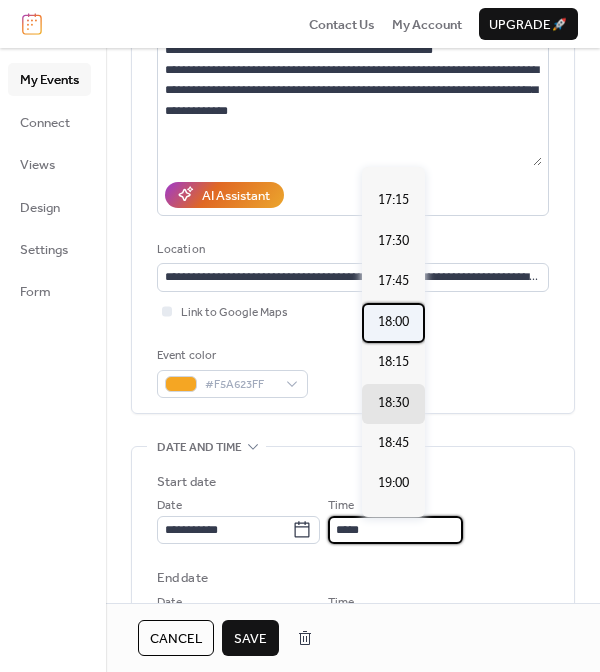click on "18:00" at bounding box center (393, 322) 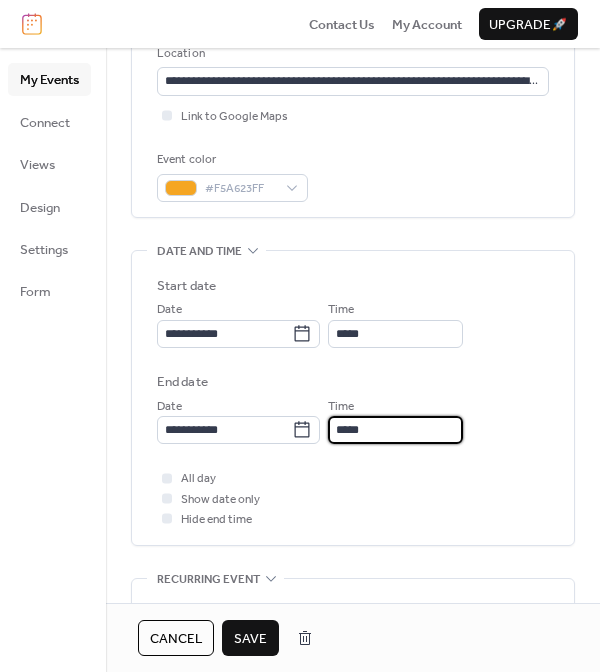 click on "*****" at bounding box center [395, 430] 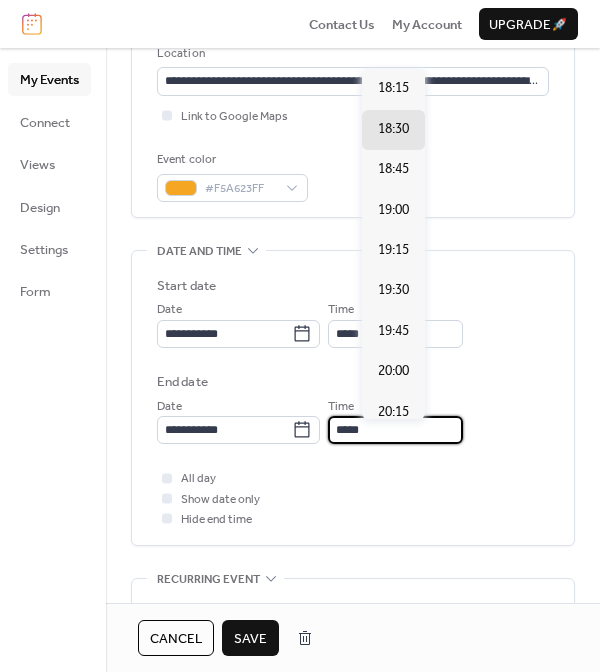 click on "*****" at bounding box center [395, 430] 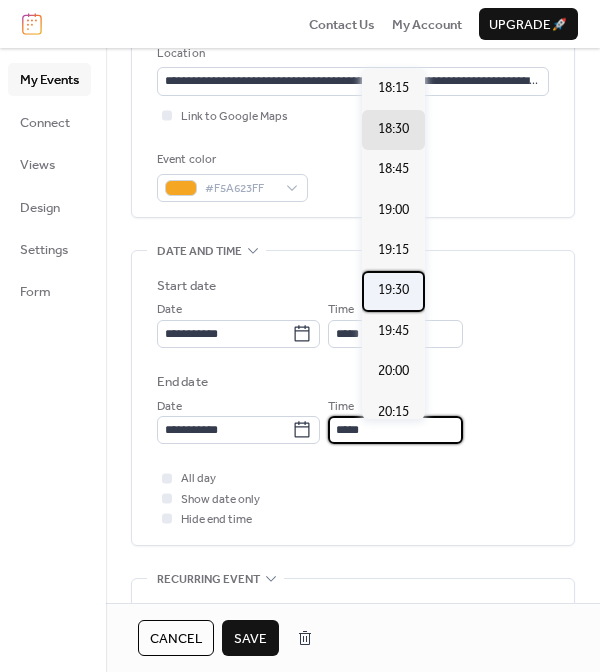 click on "19:30" at bounding box center [393, 290] 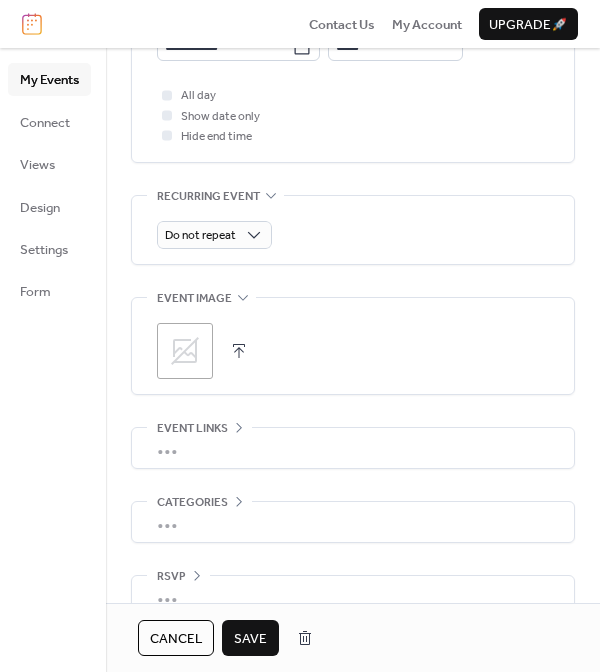 scroll, scrollTop: 817, scrollLeft: 0, axis: vertical 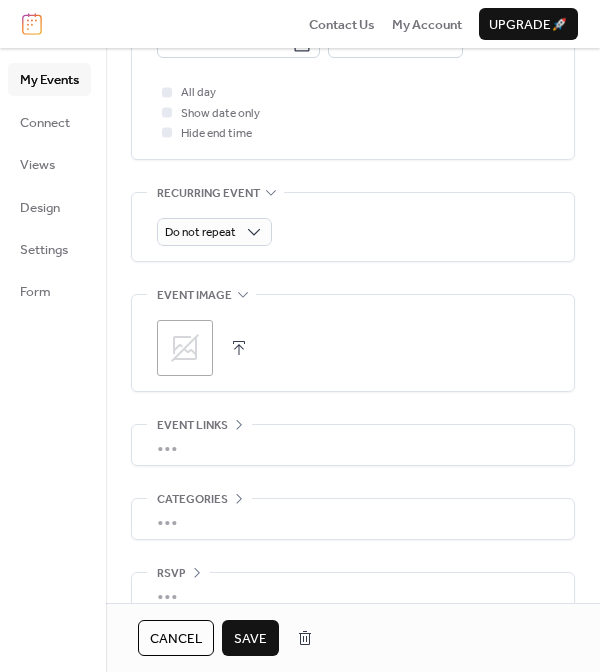 click on "•••" at bounding box center (353, 445) 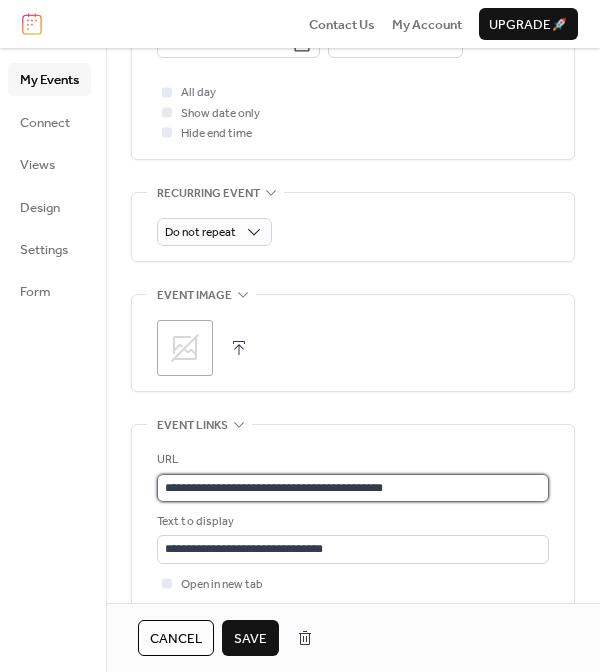 click on "**********" at bounding box center (353, 488) 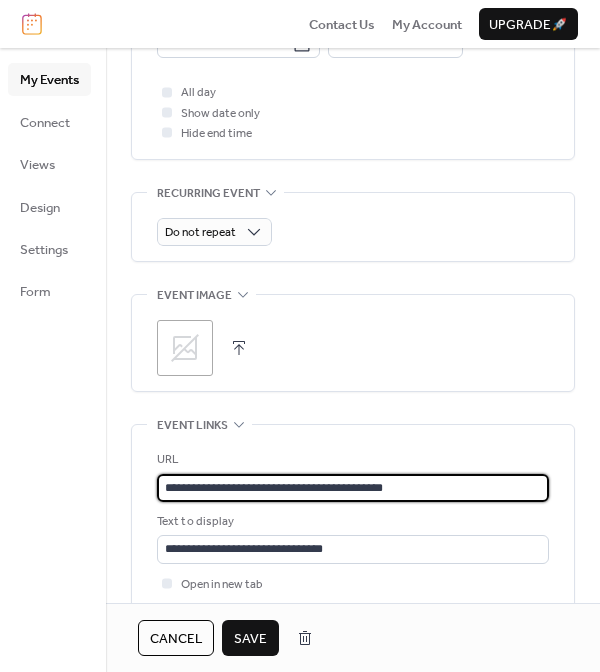 click on "**********" at bounding box center (353, 488) 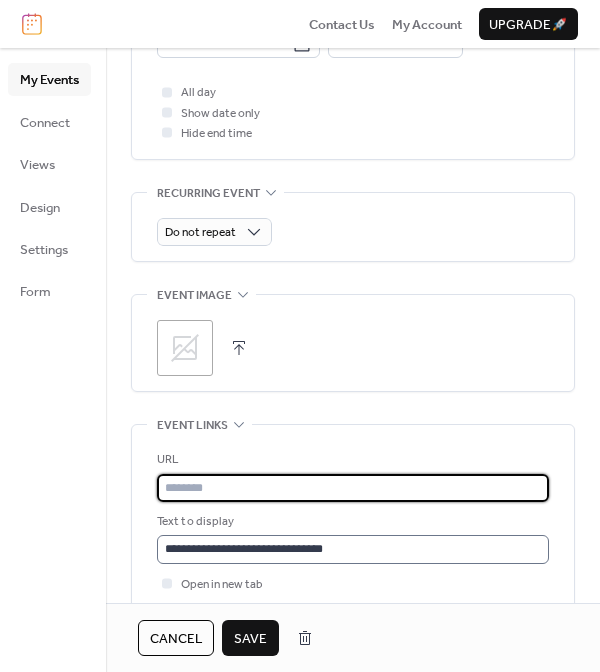 type 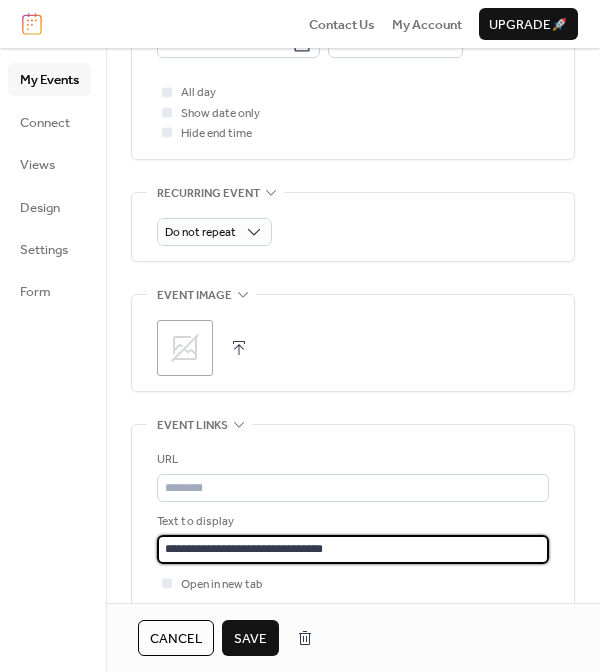 click on "**********" at bounding box center (353, 549) 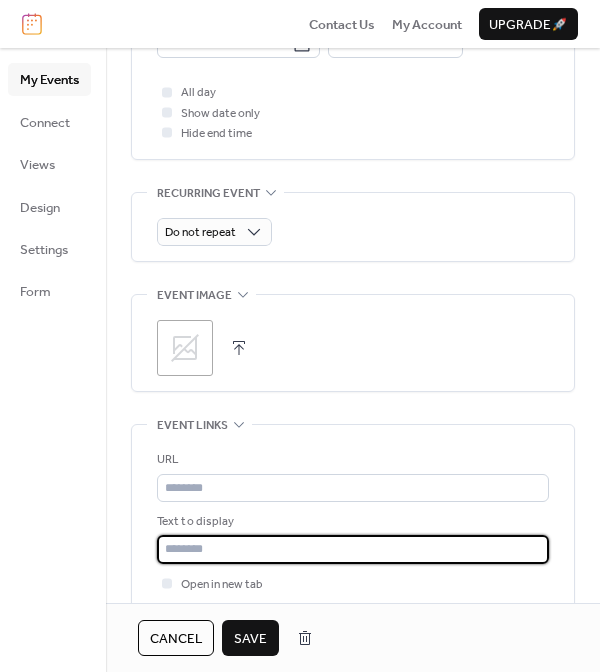 paste on "**********" 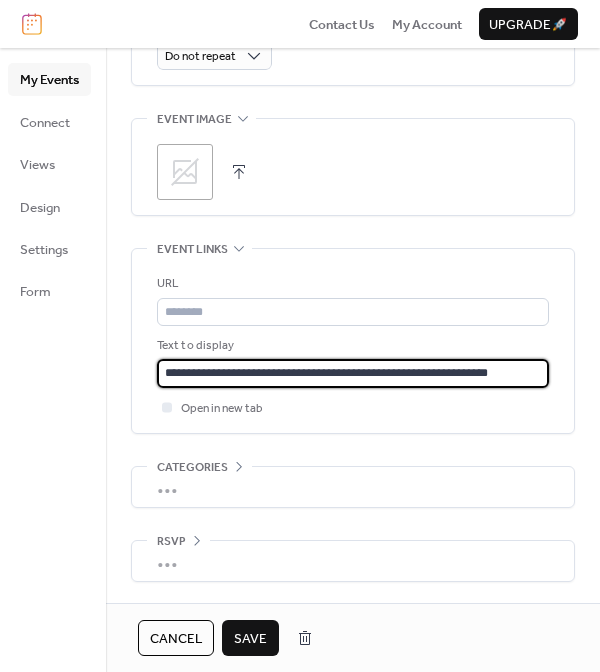 scroll, scrollTop: 1000, scrollLeft: 0, axis: vertical 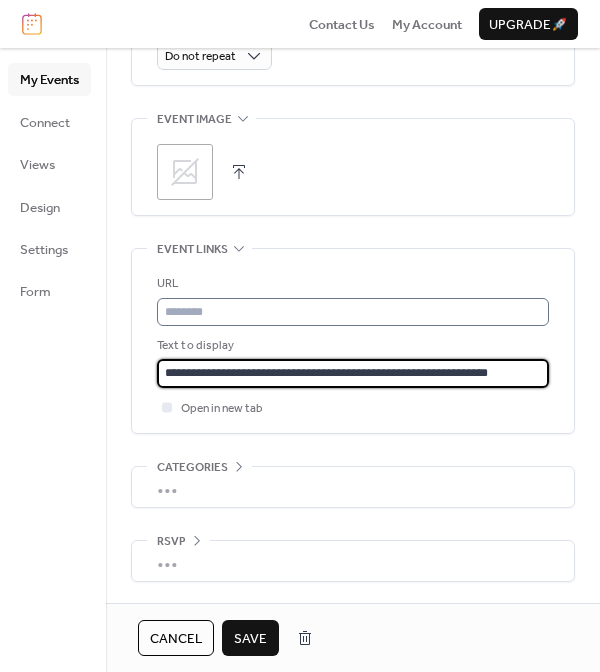 type on "**********" 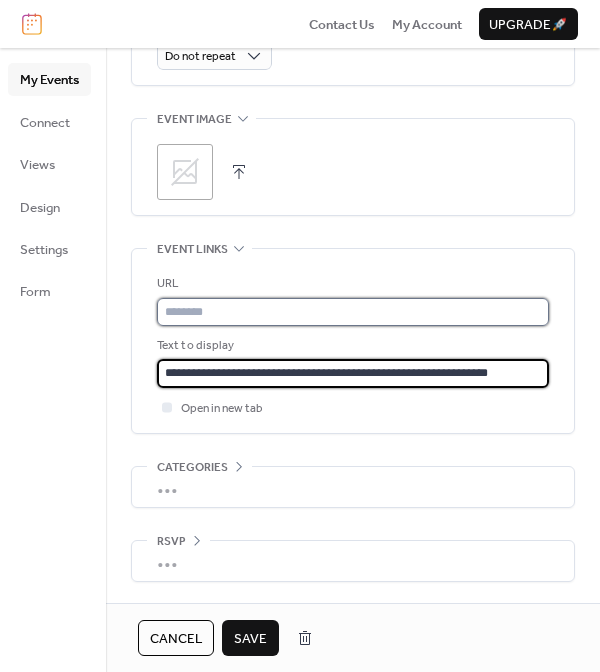 click at bounding box center [353, 312] 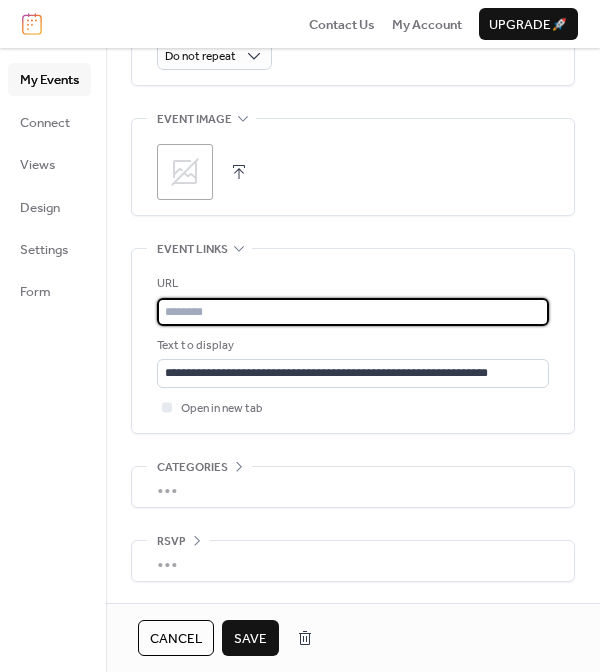 paste on "**********" 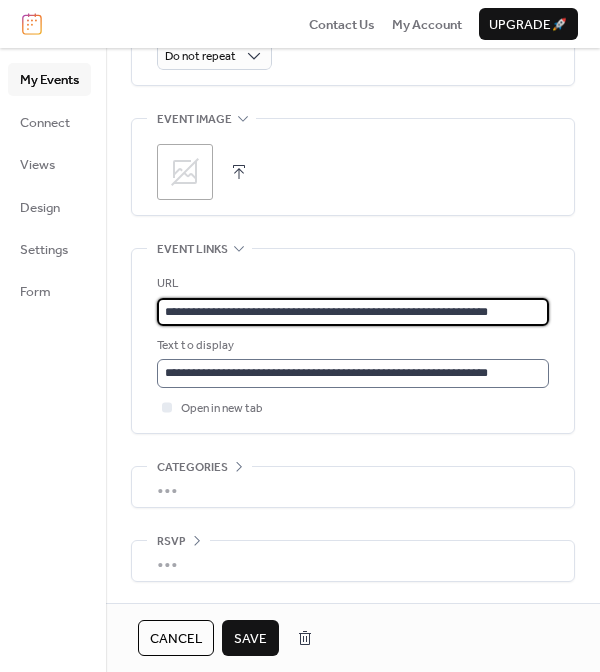 type on "**********" 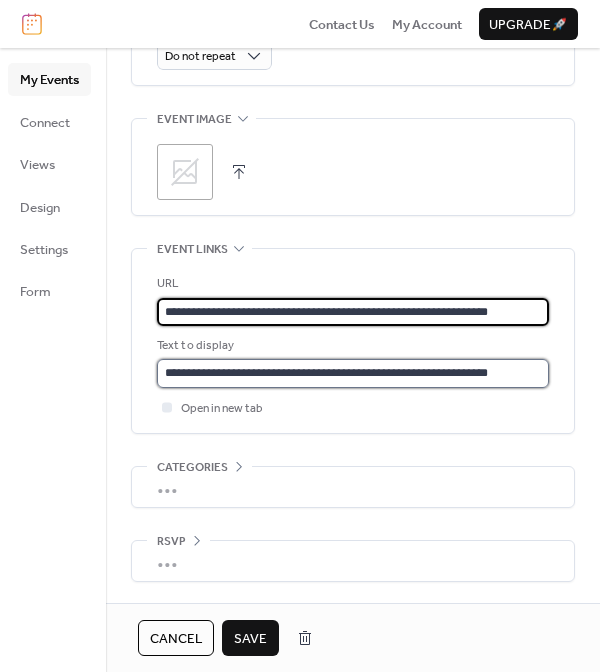 click on "**********" at bounding box center (353, 373) 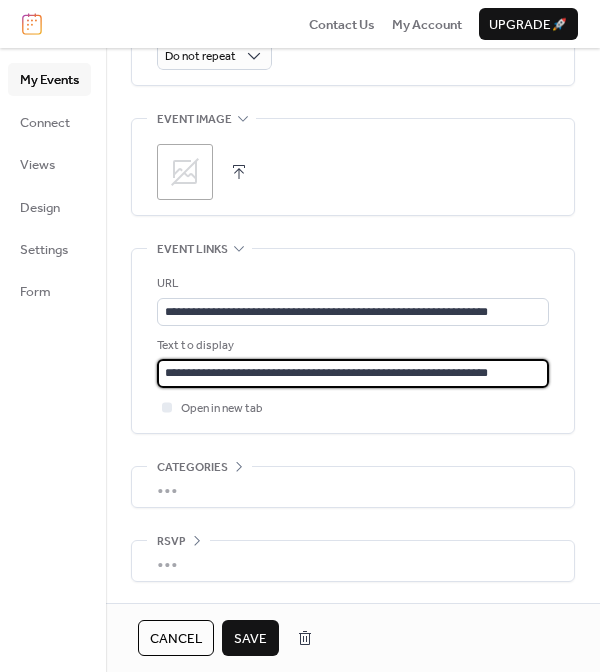 click on "**********" at bounding box center [353, 373] 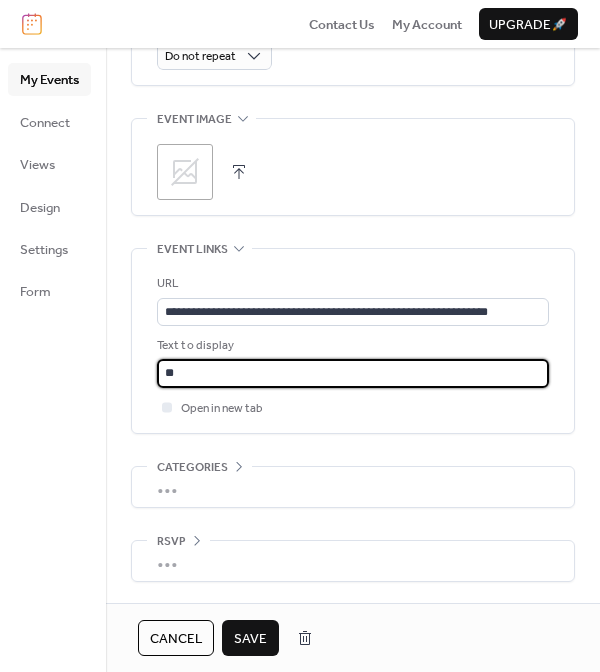 type on "*" 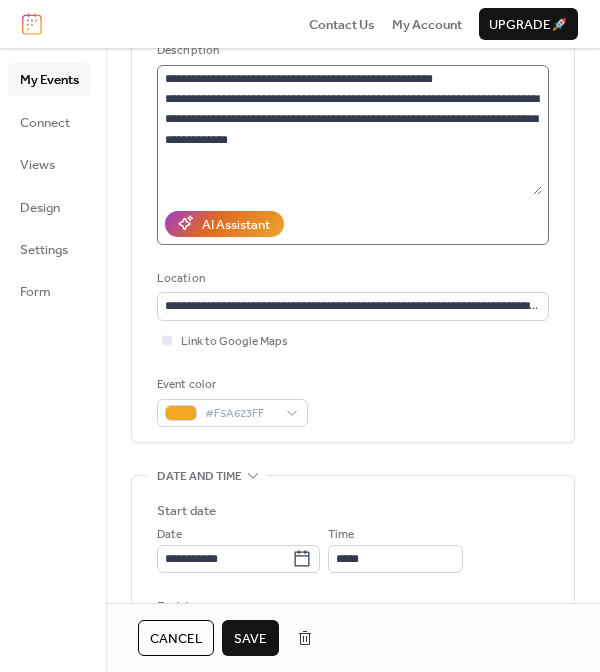 scroll, scrollTop: 88, scrollLeft: 0, axis: vertical 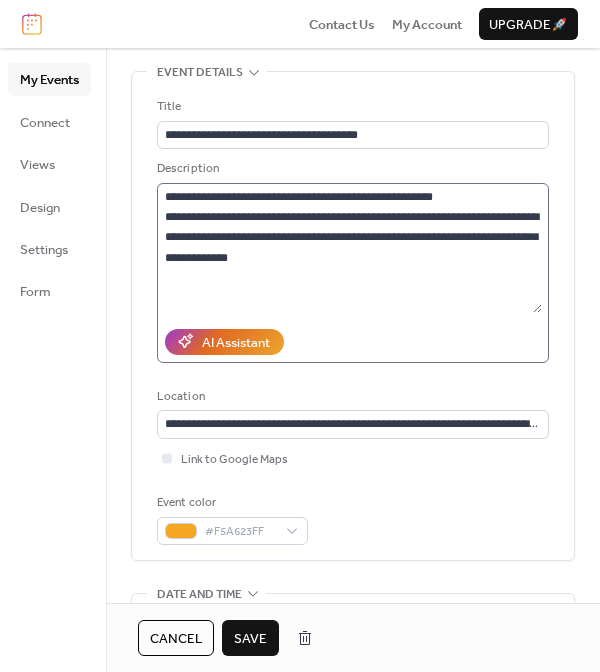 type on "**********" 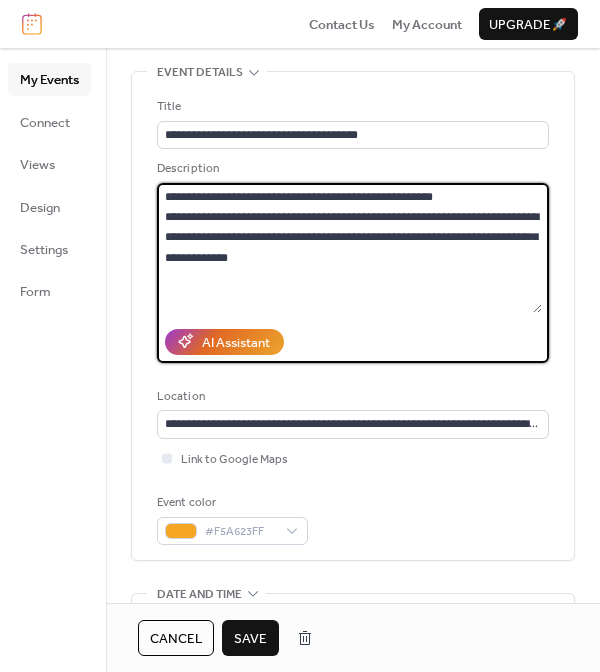 click on "**********" at bounding box center [349, 248] 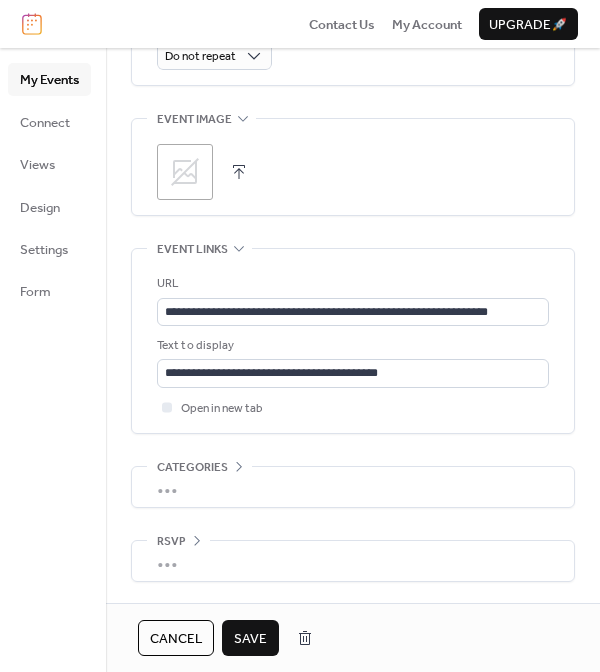 scroll, scrollTop: 1000, scrollLeft: 0, axis: vertical 